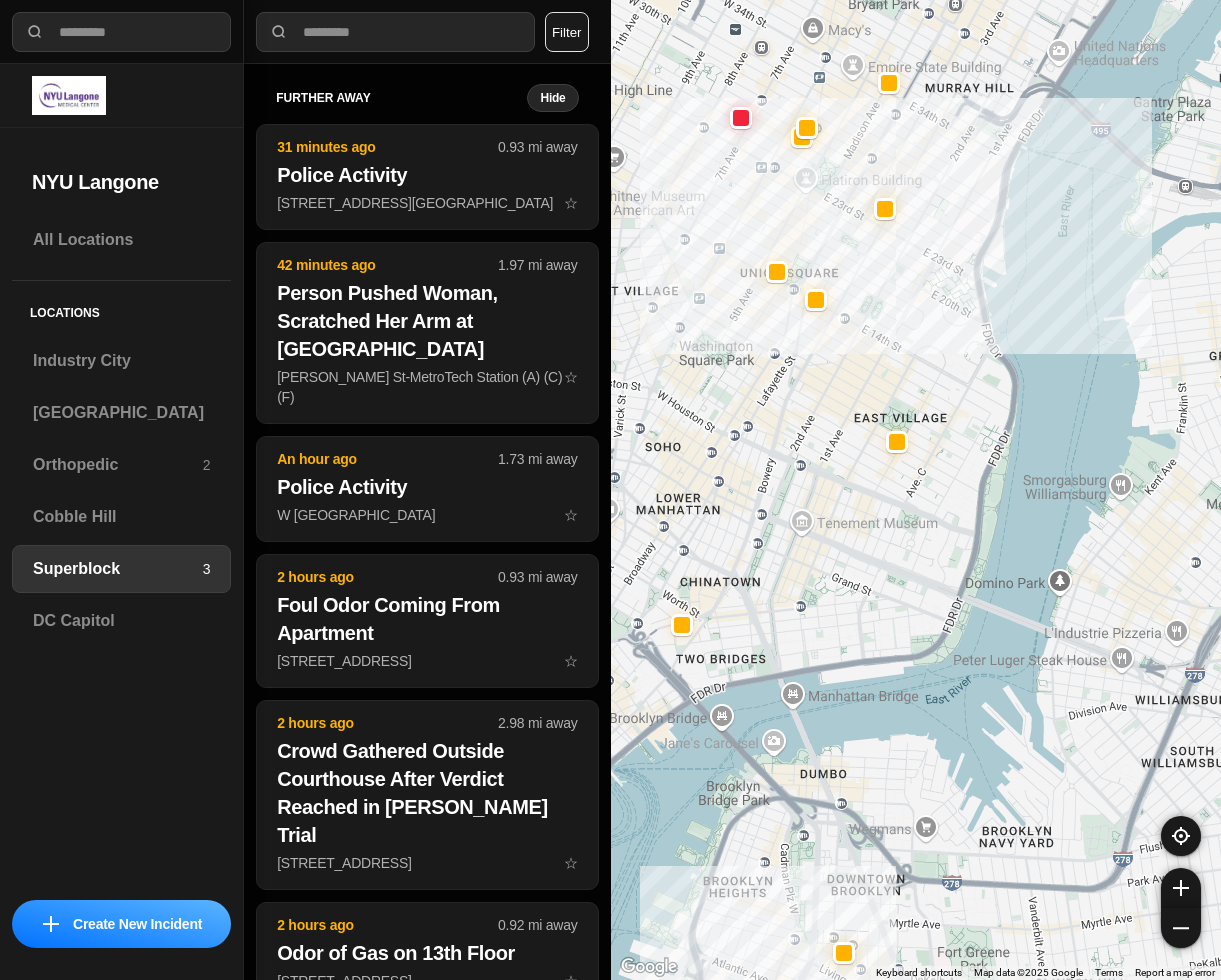 select on "*" 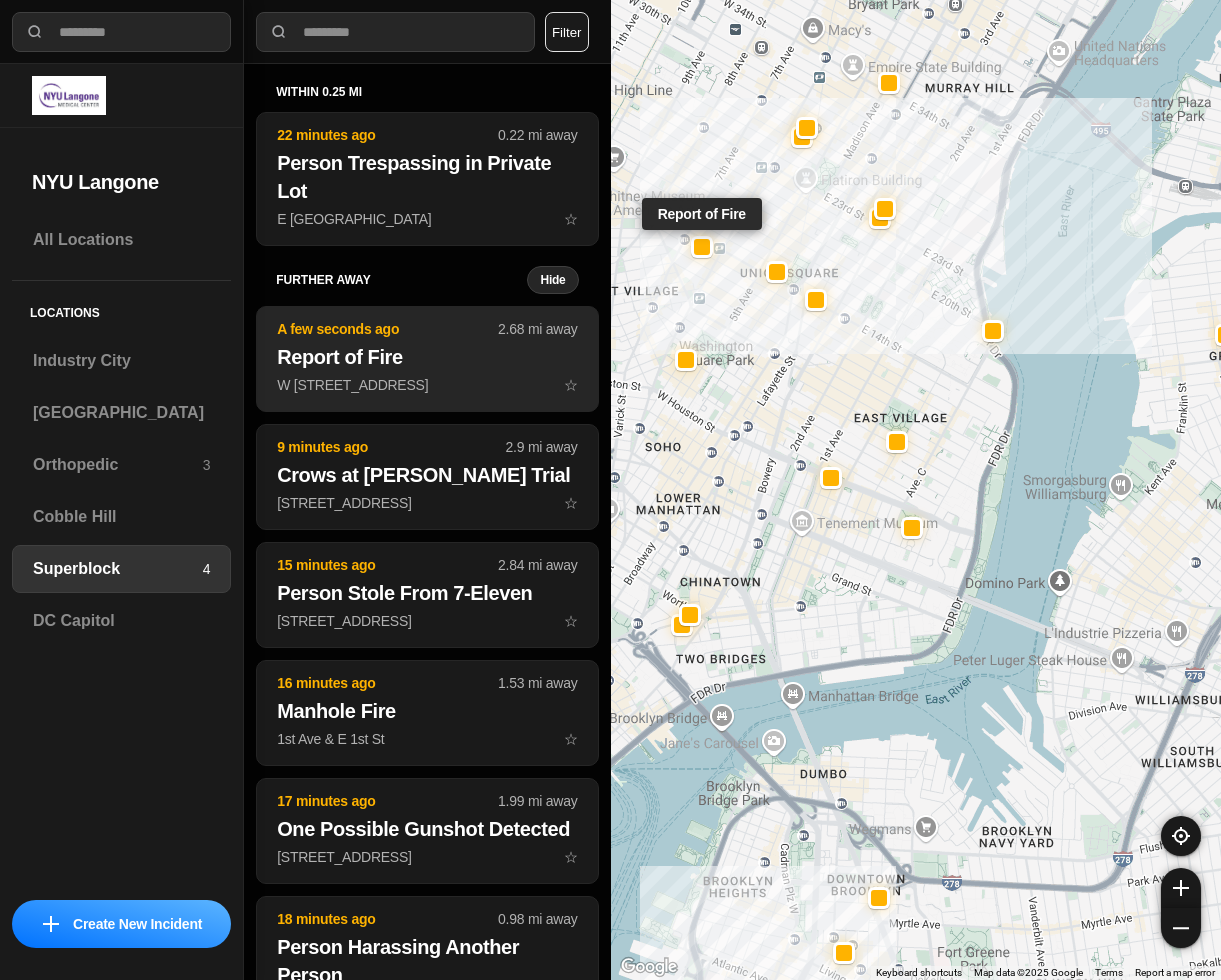 click on "A few seconds ago 2.68 mi  away Report of Fire W 14 St/7 Av ☆" at bounding box center [427, 359] 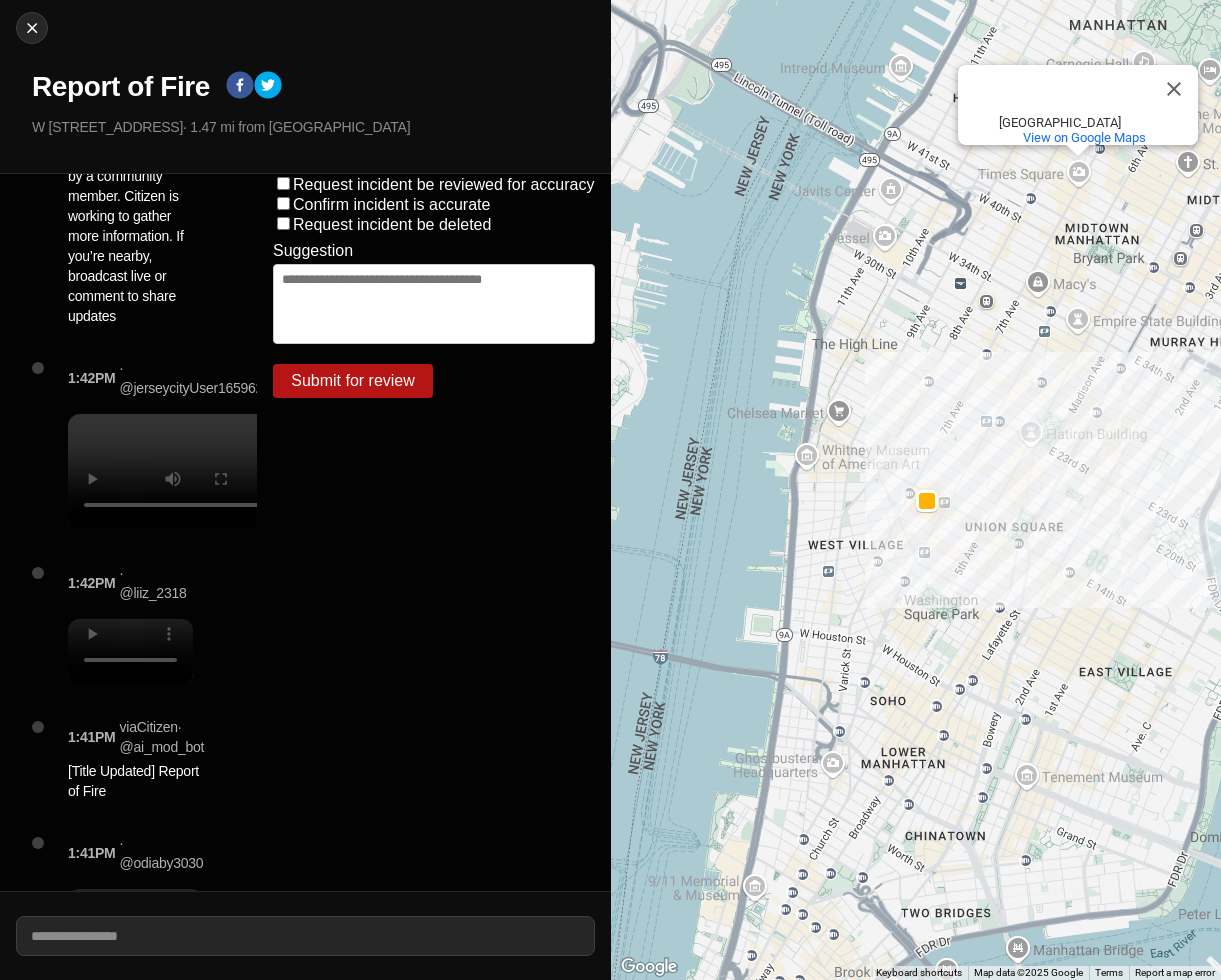 scroll, scrollTop: 0, scrollLeft: 0, axis: both 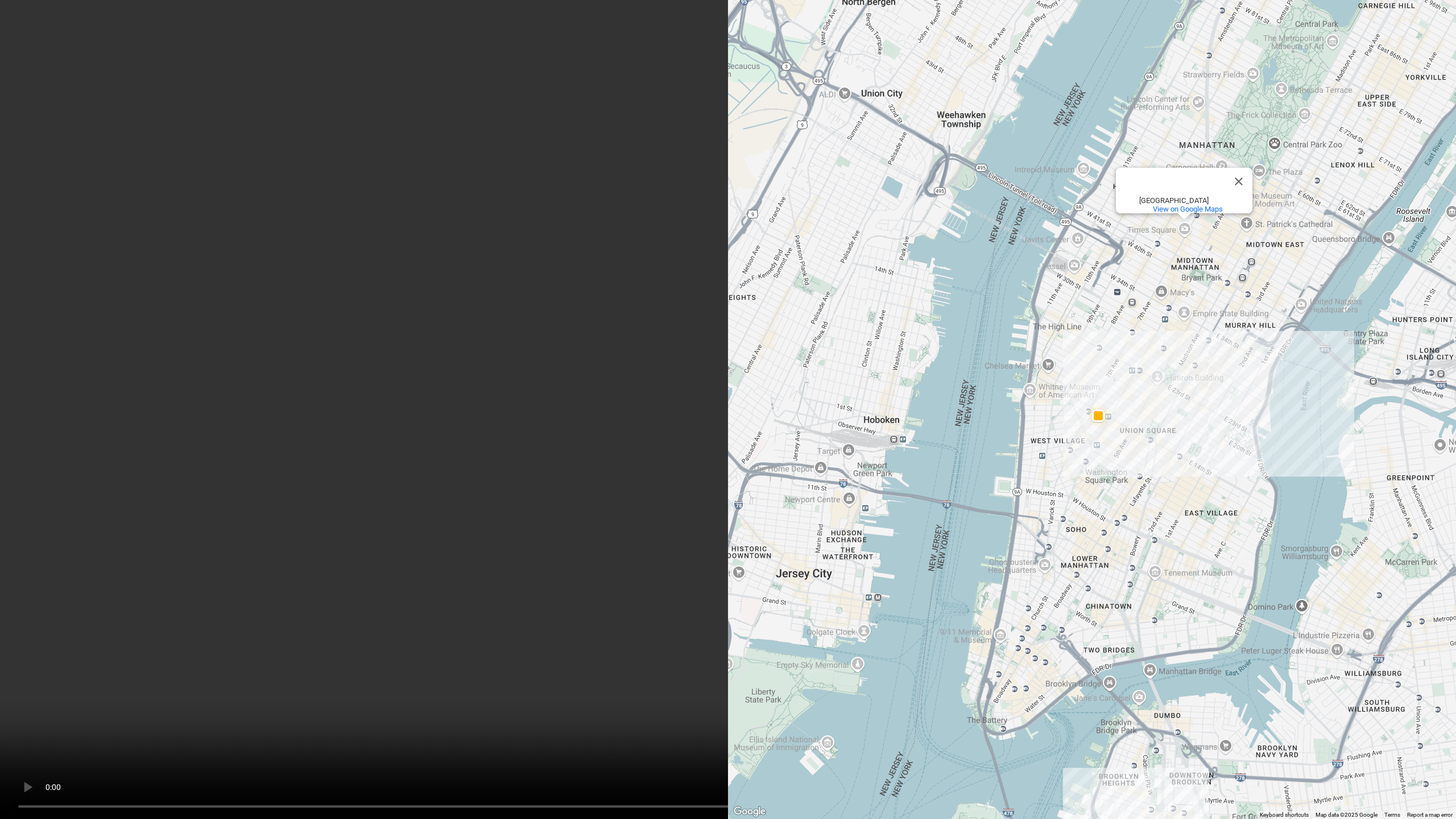 click at bounding box center (728, 410) 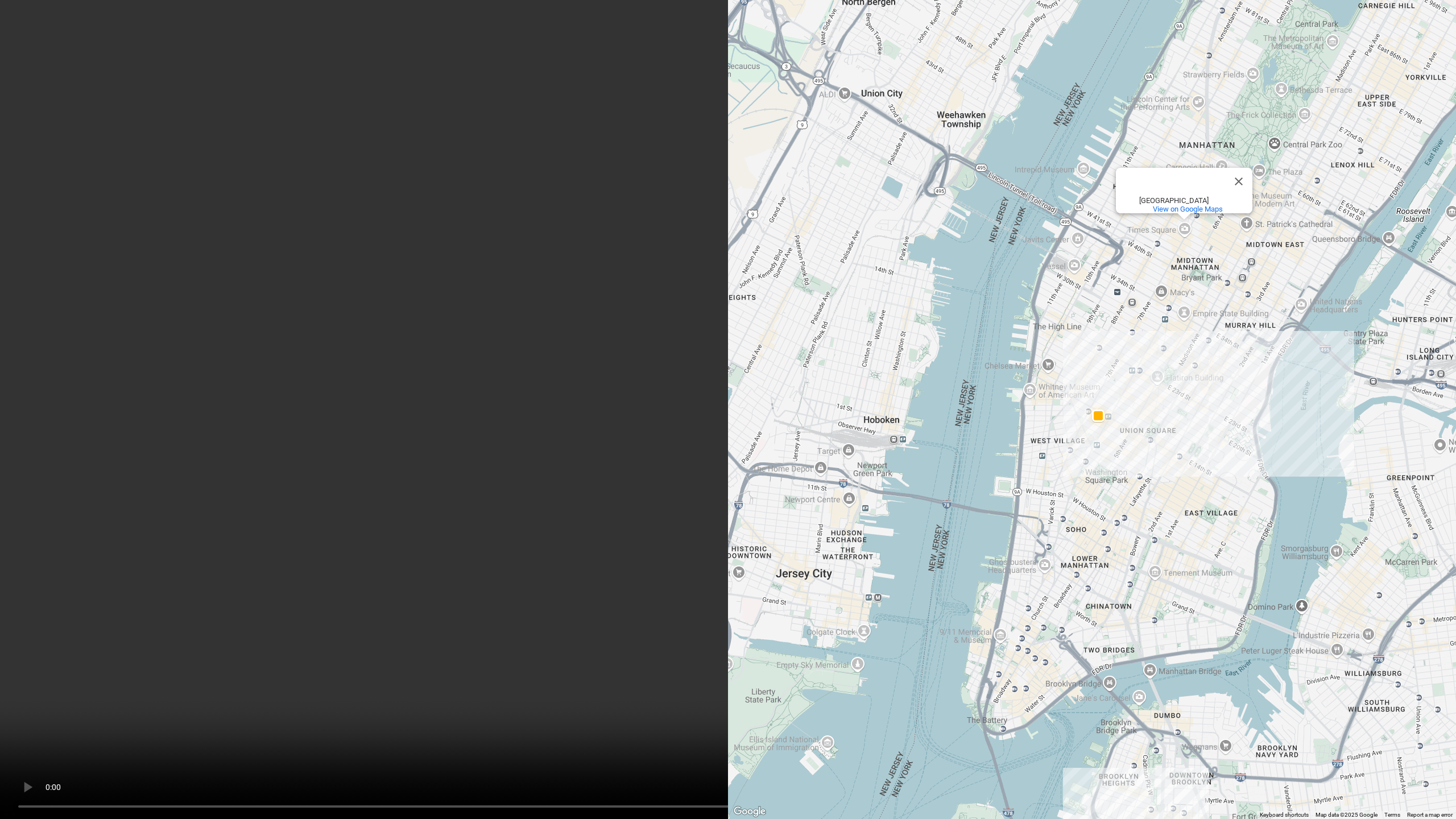 click at bounding box center (728, 410) 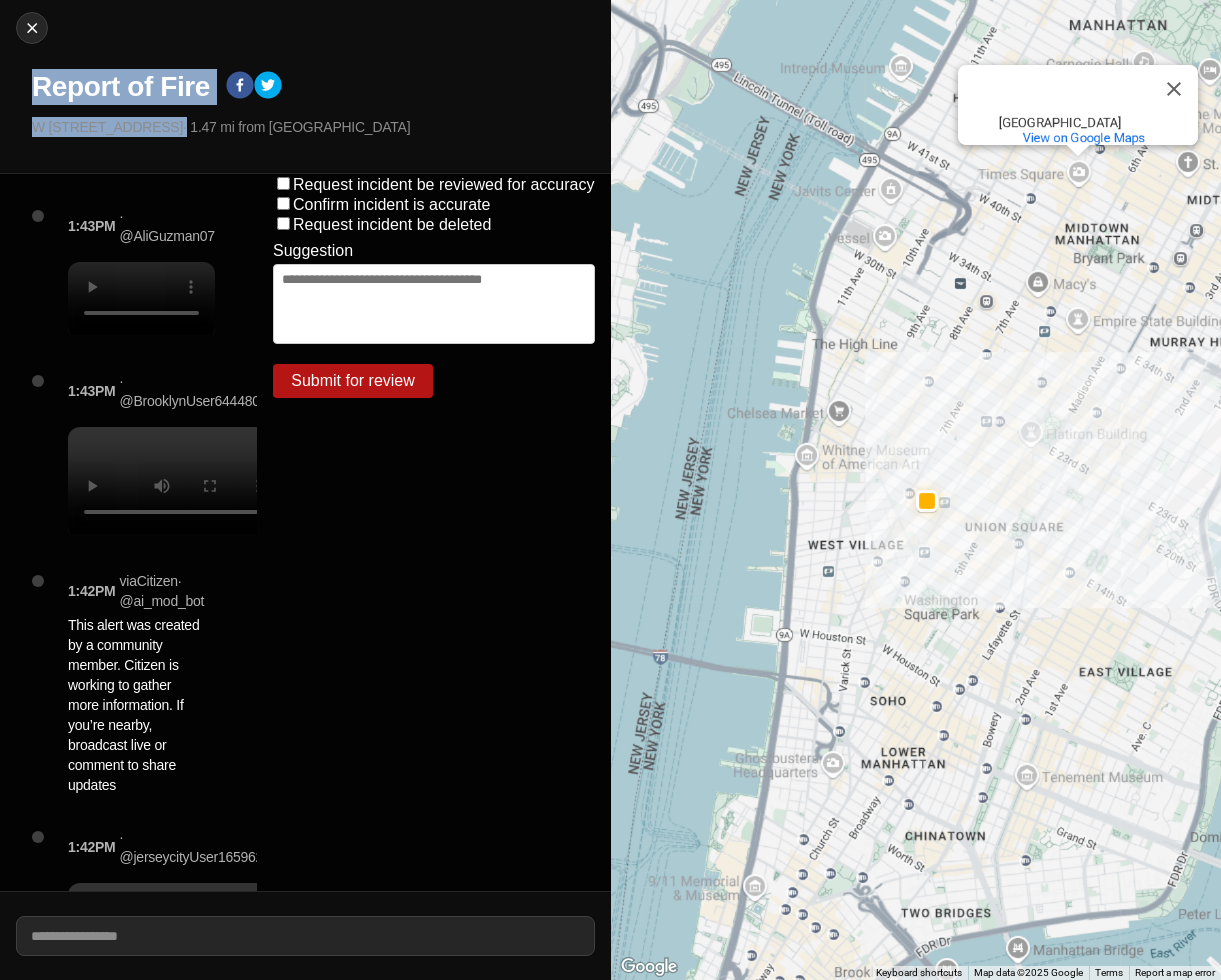 drag, startPoint x: 112, startPoint y: 125, endPoint x: 22, endPoint y: 79, distance: 101.07423 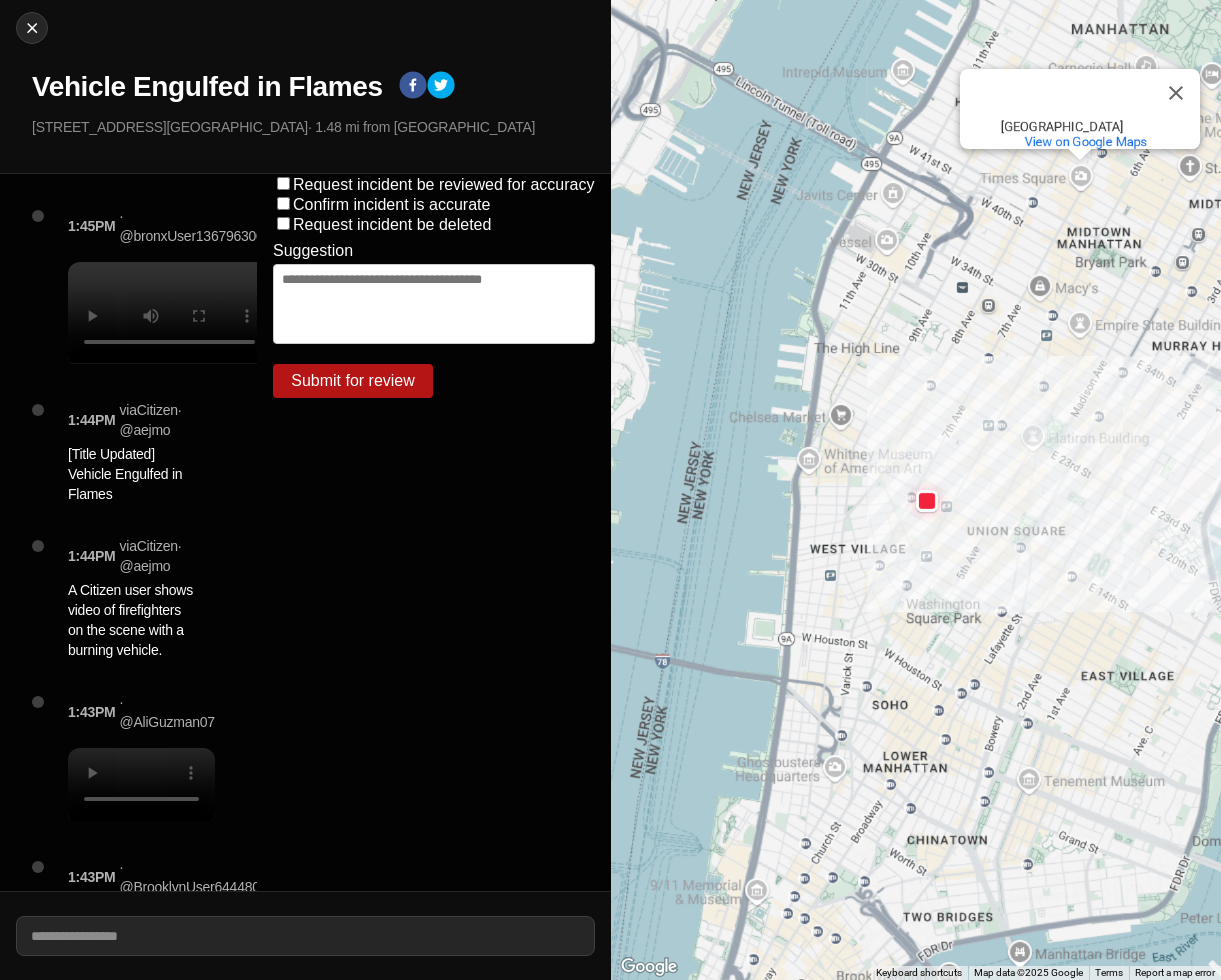 click on "Close Vehicle Engulfed in Flames W [GEOGRAPHIC_DATA]  · 1.48 mi from [GEOGRAPHIC_DATA]" at bounding box center (305, 87) 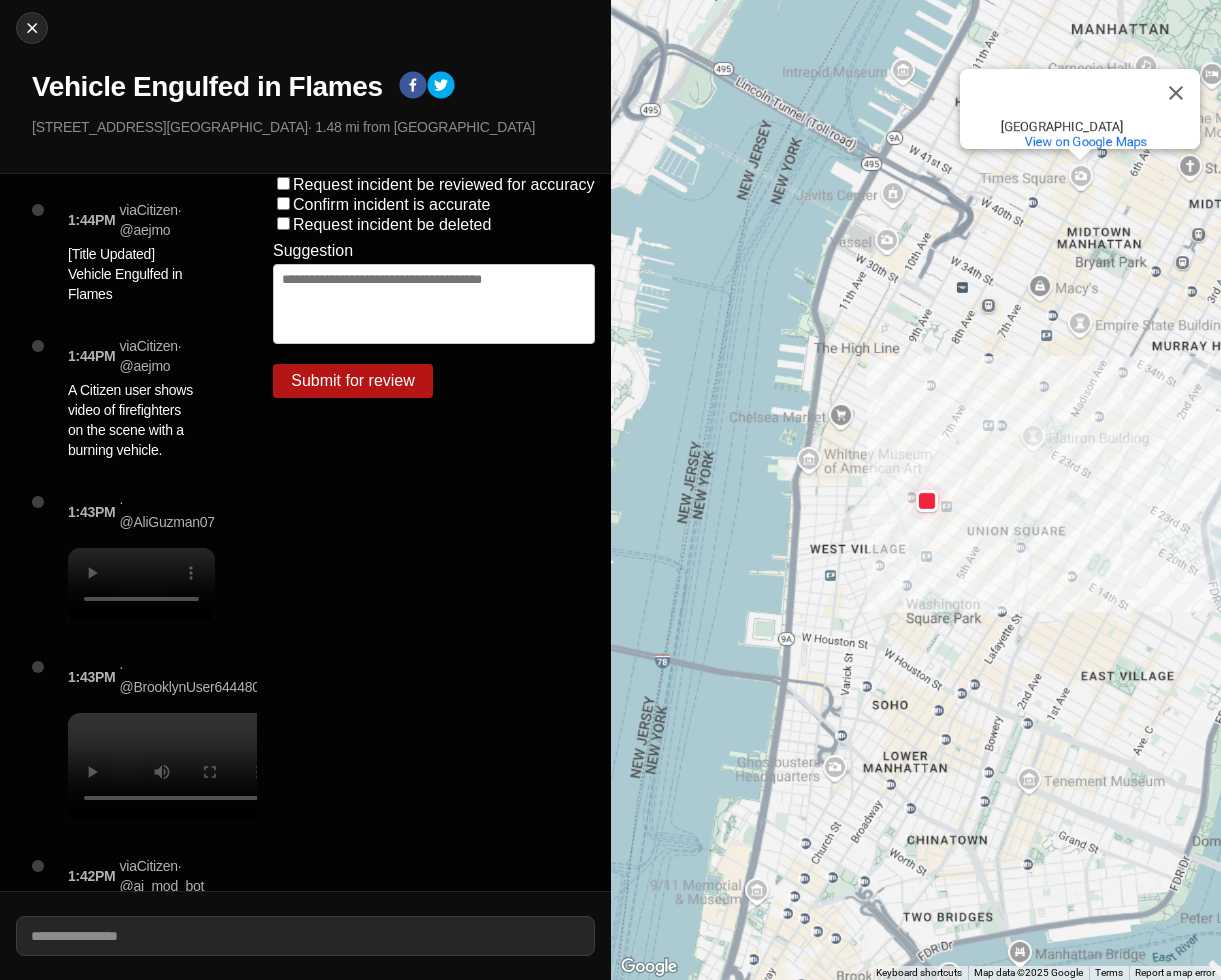 scroll, scrollTop: 0, scrollLeft: 0, axis: both 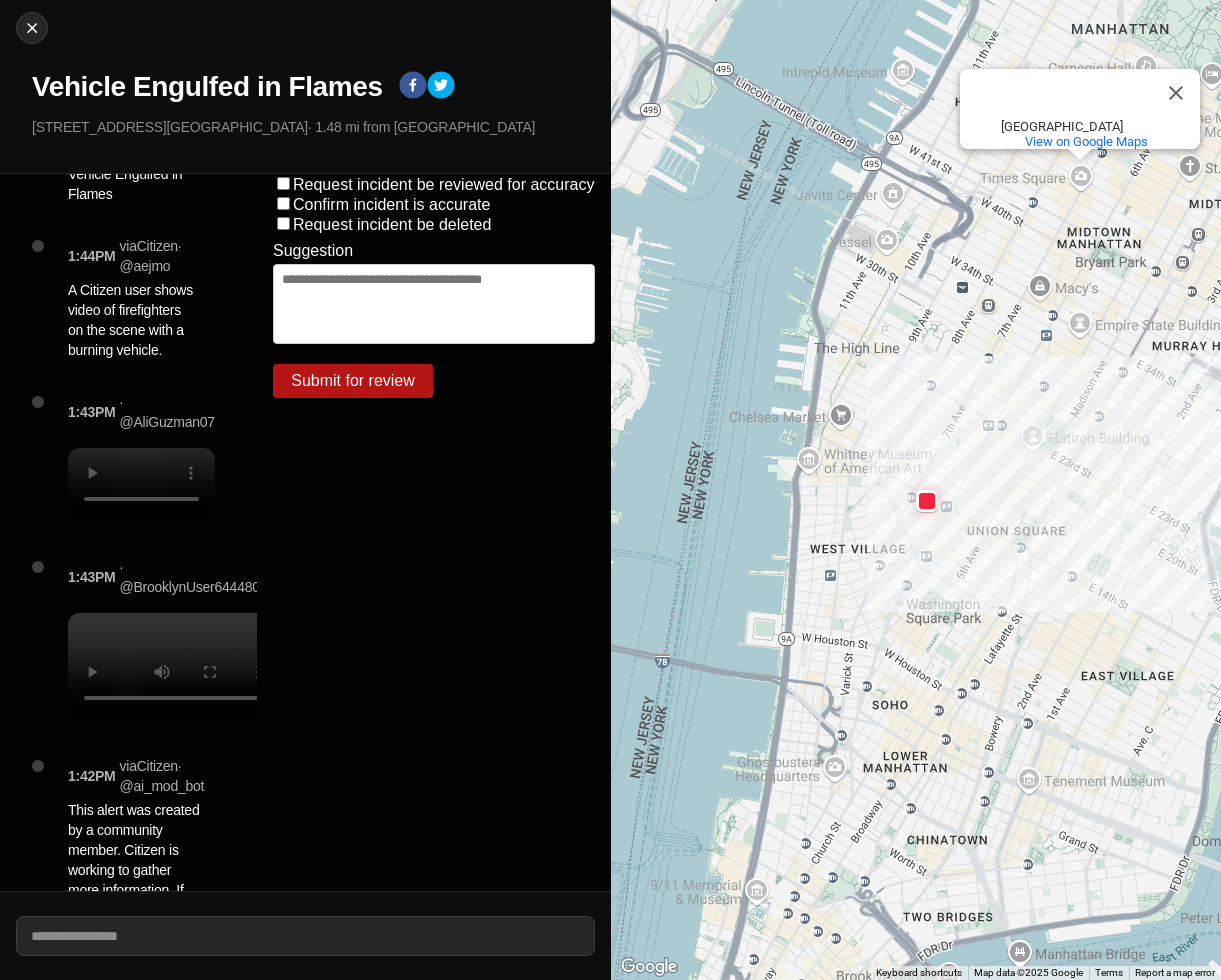 click on "1:43PM  · @AliGuzman07" at bounding box center [149, 474] 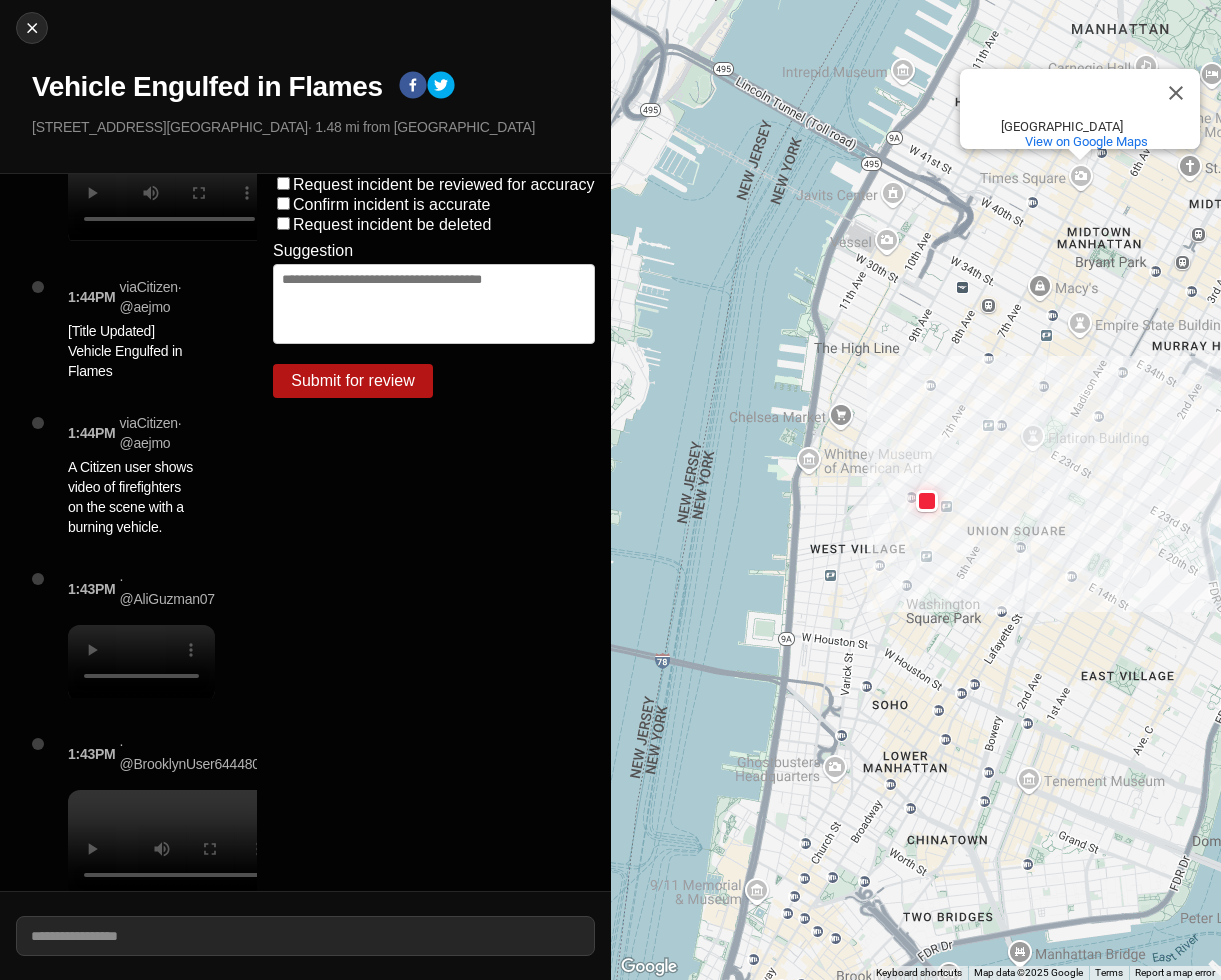 scroll, scrollTop: 0, scrollLeft: 0, axis: both 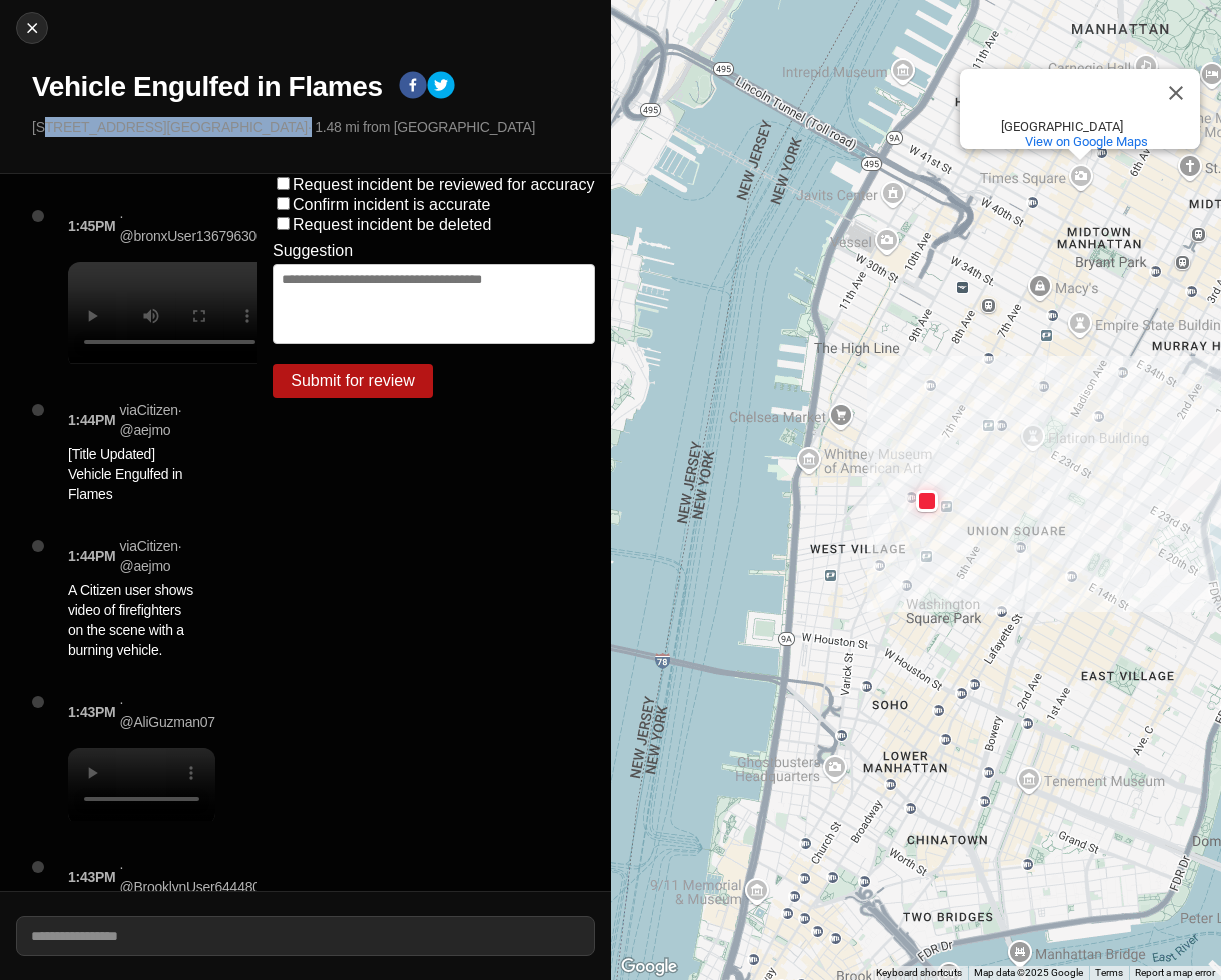 drag, startPoint x: 157, startPoint y: 127, endPoint x: 47, endPoint y: 124, distance: 110.0409 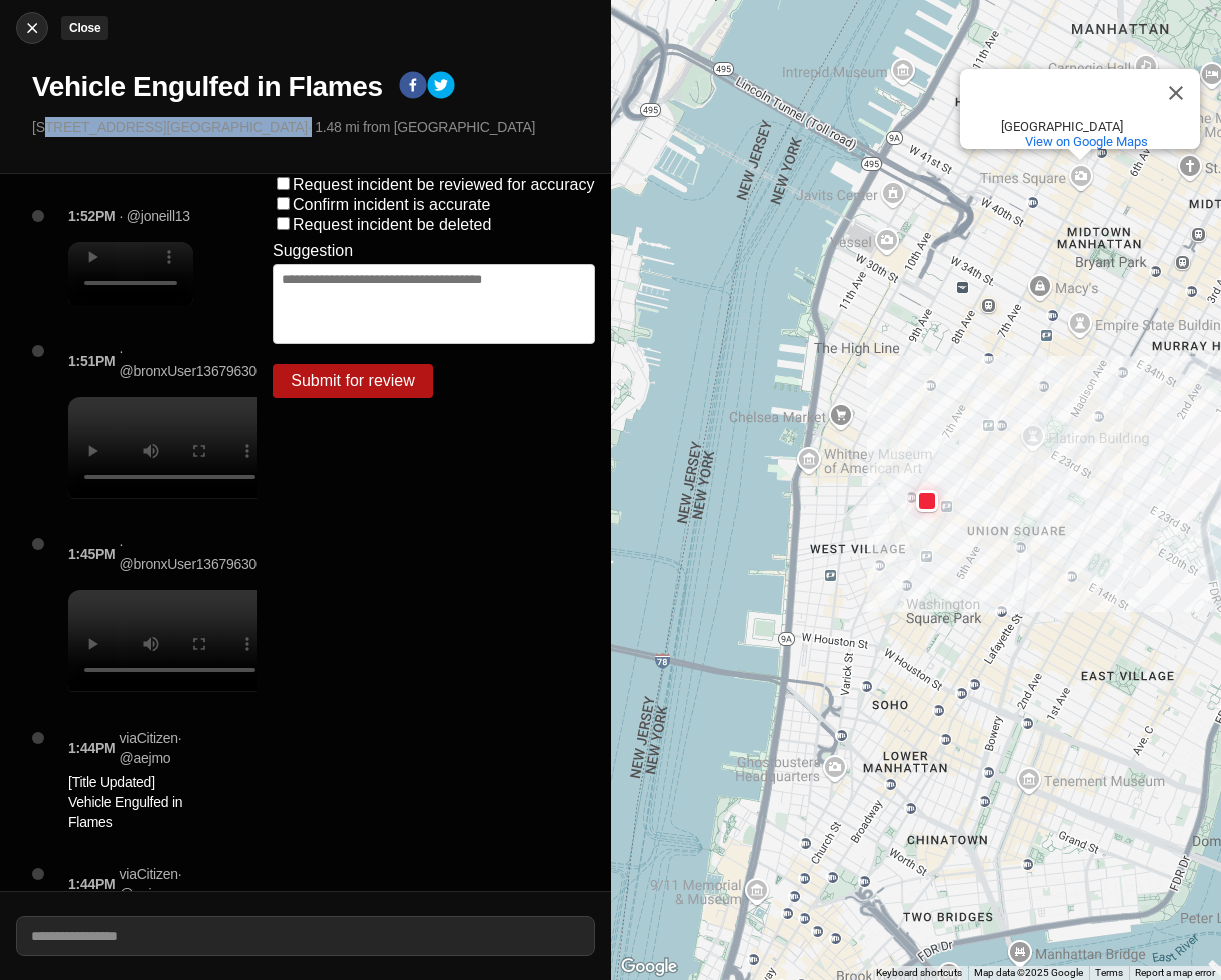 click at bounding box center [32, 28] 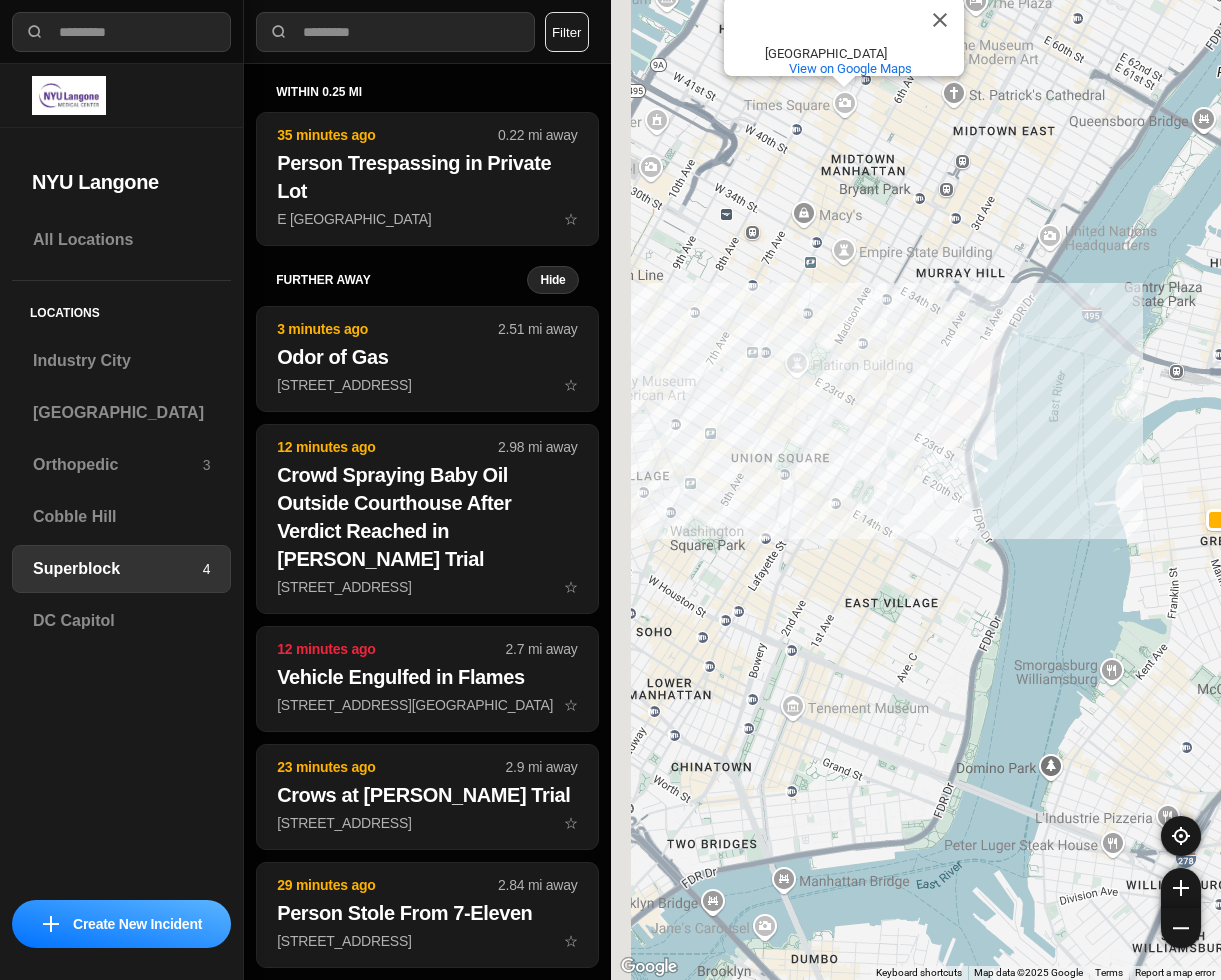 drag, startPoint x: 826, startPoint y: 583, endPoint x: 1389, endPoint y: 922, distance: 657.1834 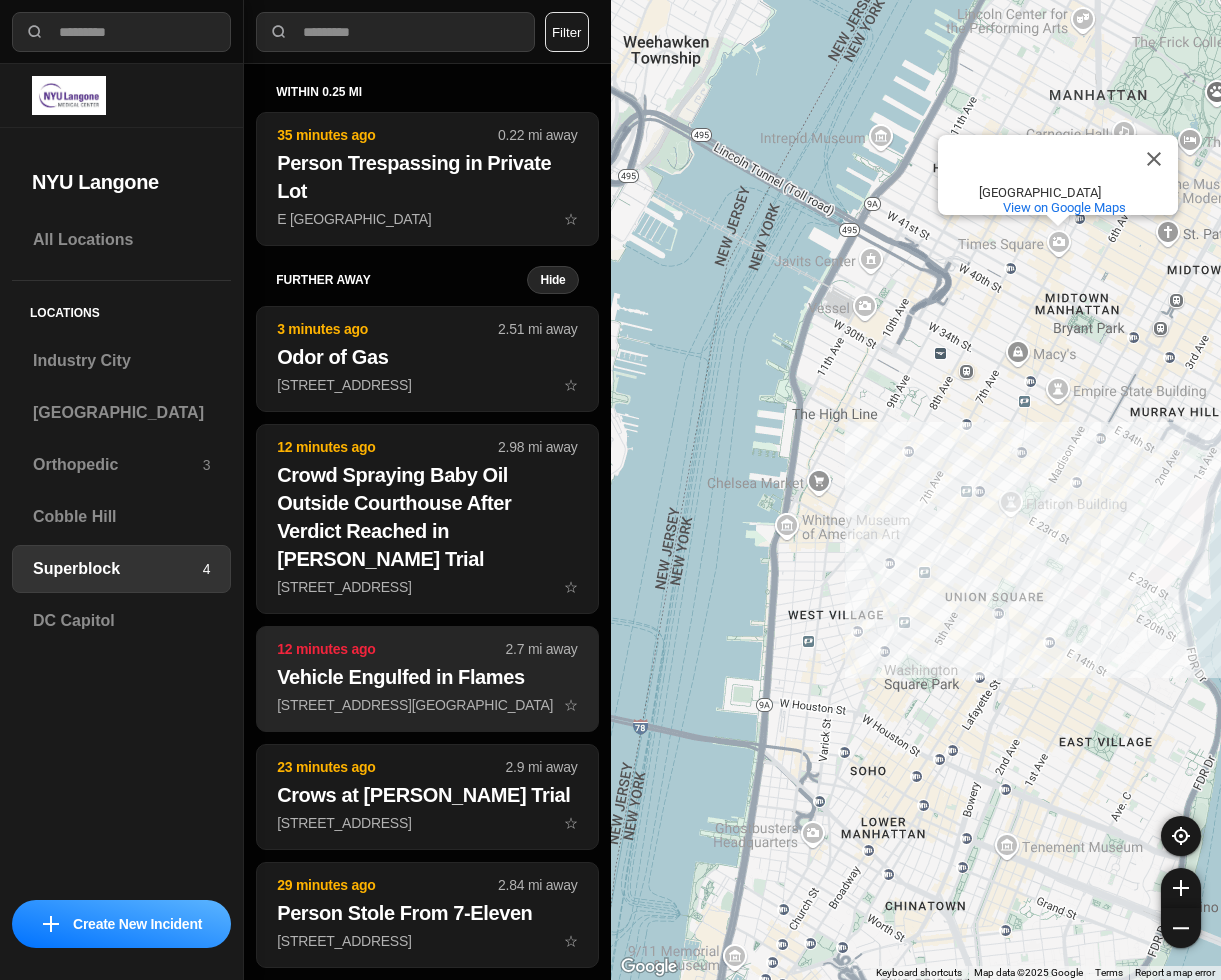 drag, startPoint x: 846, startPoint y: 631, endPoint x: 575, endPoint y: 635, distance: 271.0295 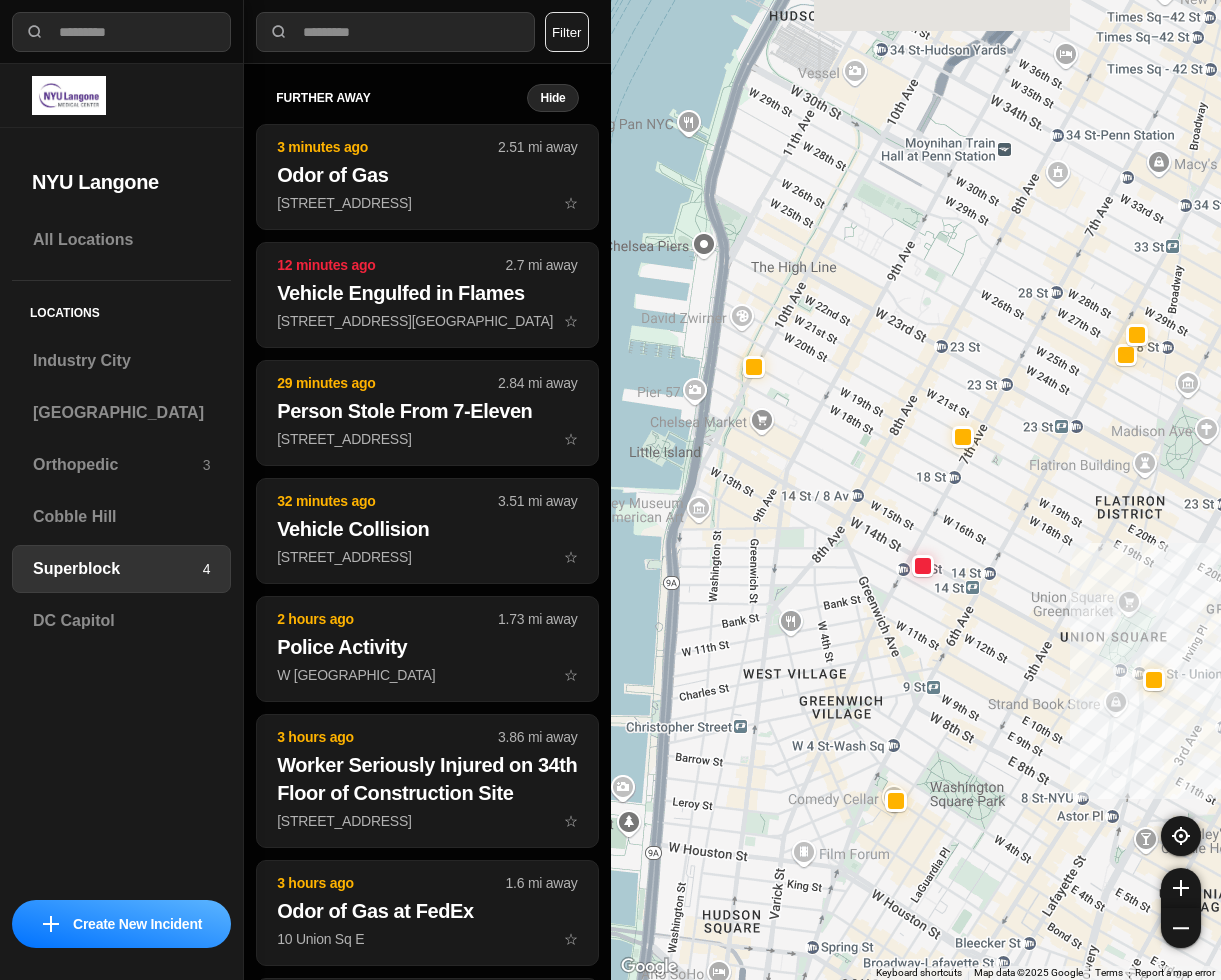 drag, startPoint x: 895, startPoint y: 443, endPoint x: 971, endPoint y: 653, distance: 223.32935 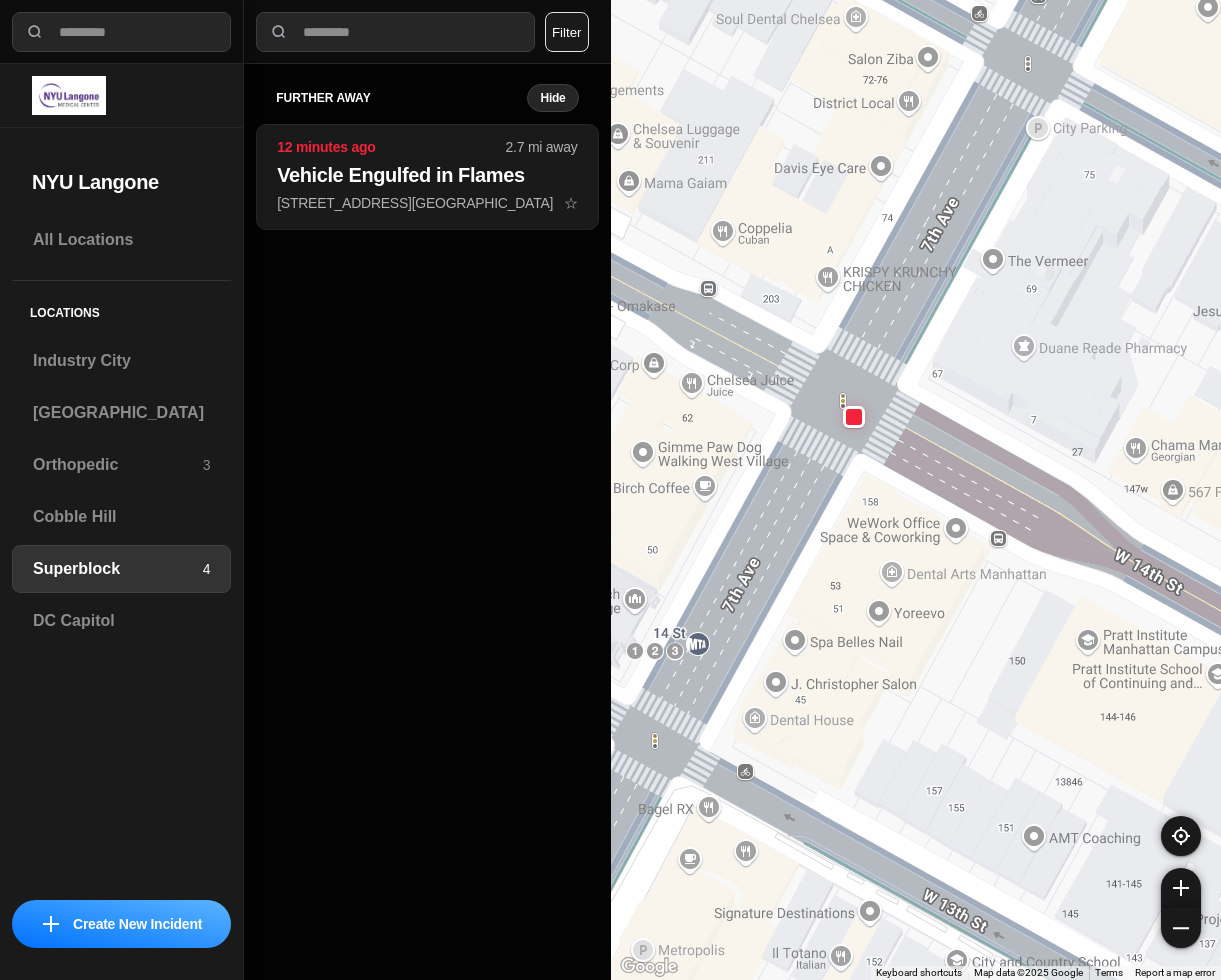 drag, startPoint x: 844, startPoint y: 255, endPoint x: 874, endPoint y: 478, distance: 225.0089 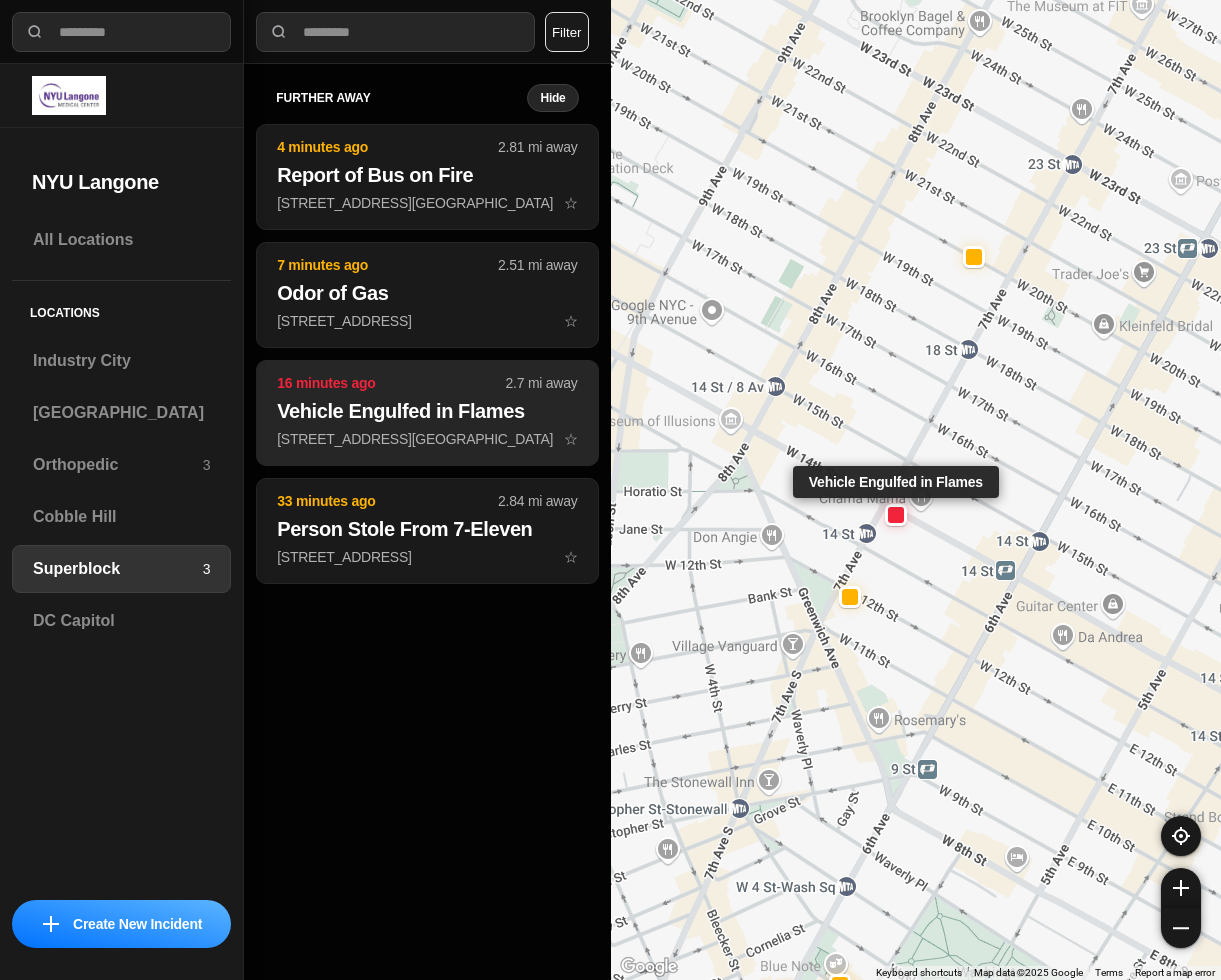click on "[STREET_ADDRESS][GEOGRAPHIC_DATA] ☆" at bounding box center (427, 439) 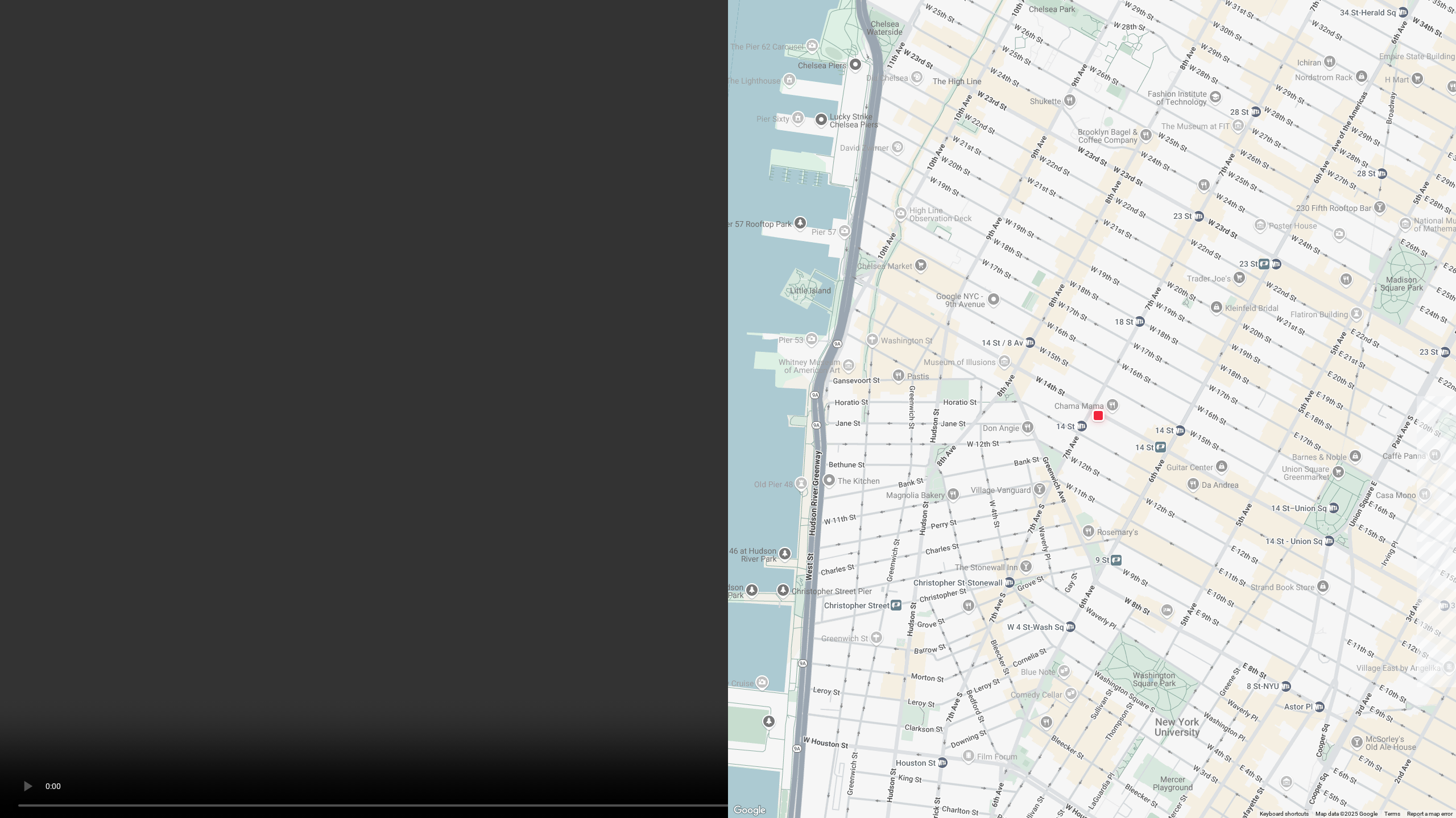 drag, startPoint x: 1111, startPoint y: 558, endPoint x: 1108, endPoint y: 493, distance: 65.0692 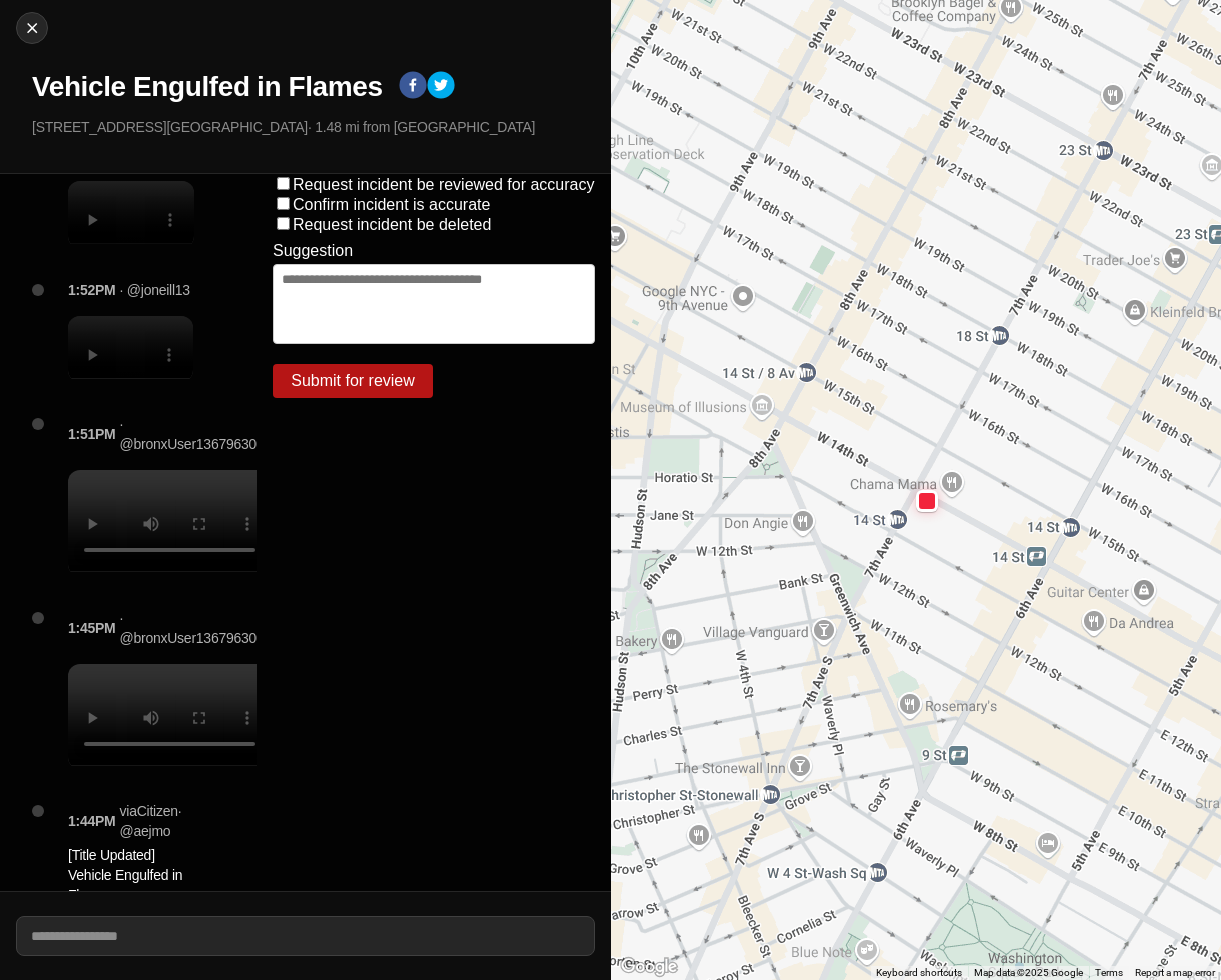 scroll, scrollTop: 0, scrollLeft: 0, axis: both 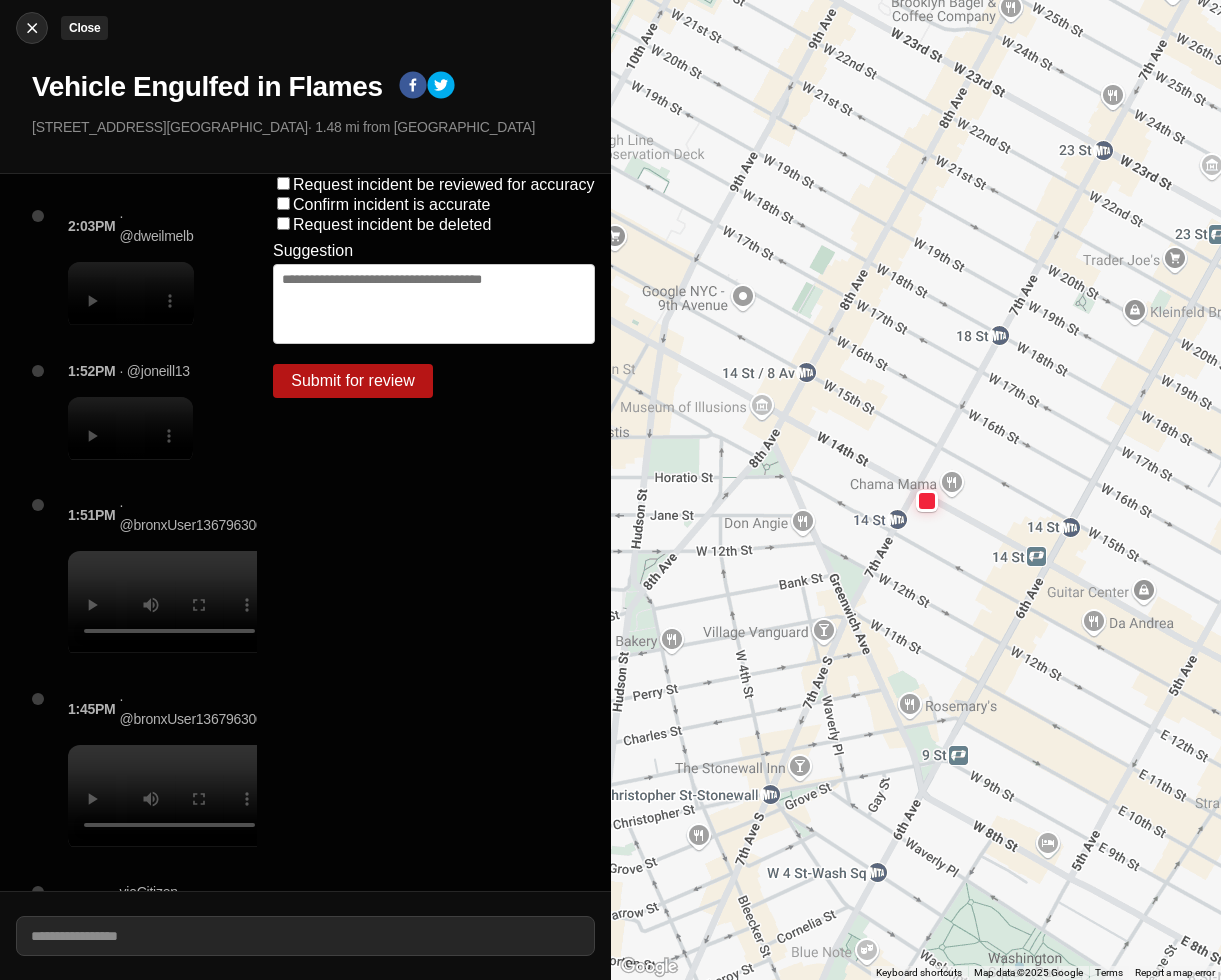 click at bounding box center [32, 28] 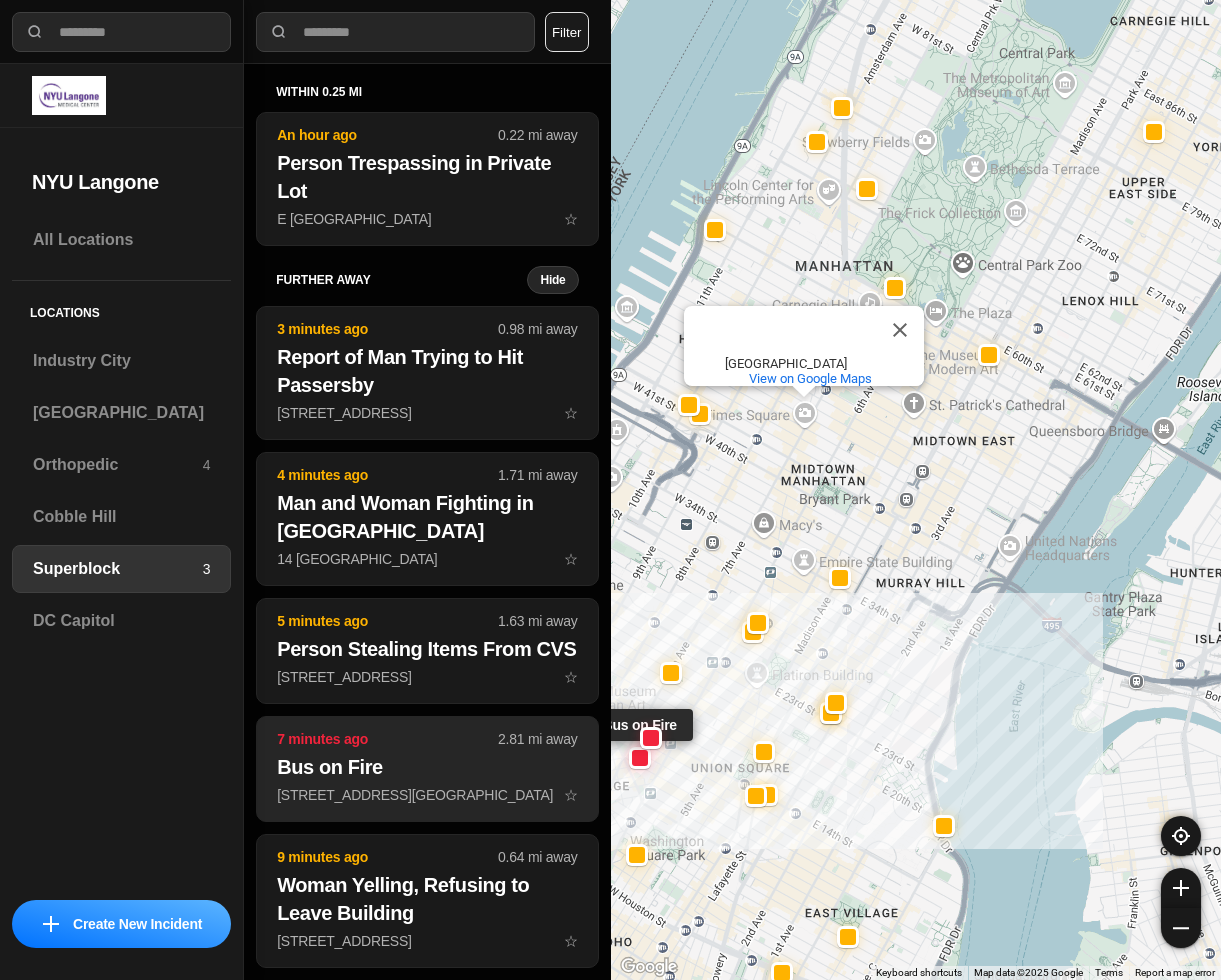 click on "Bus on Fire" at bounding box center (427, 767) 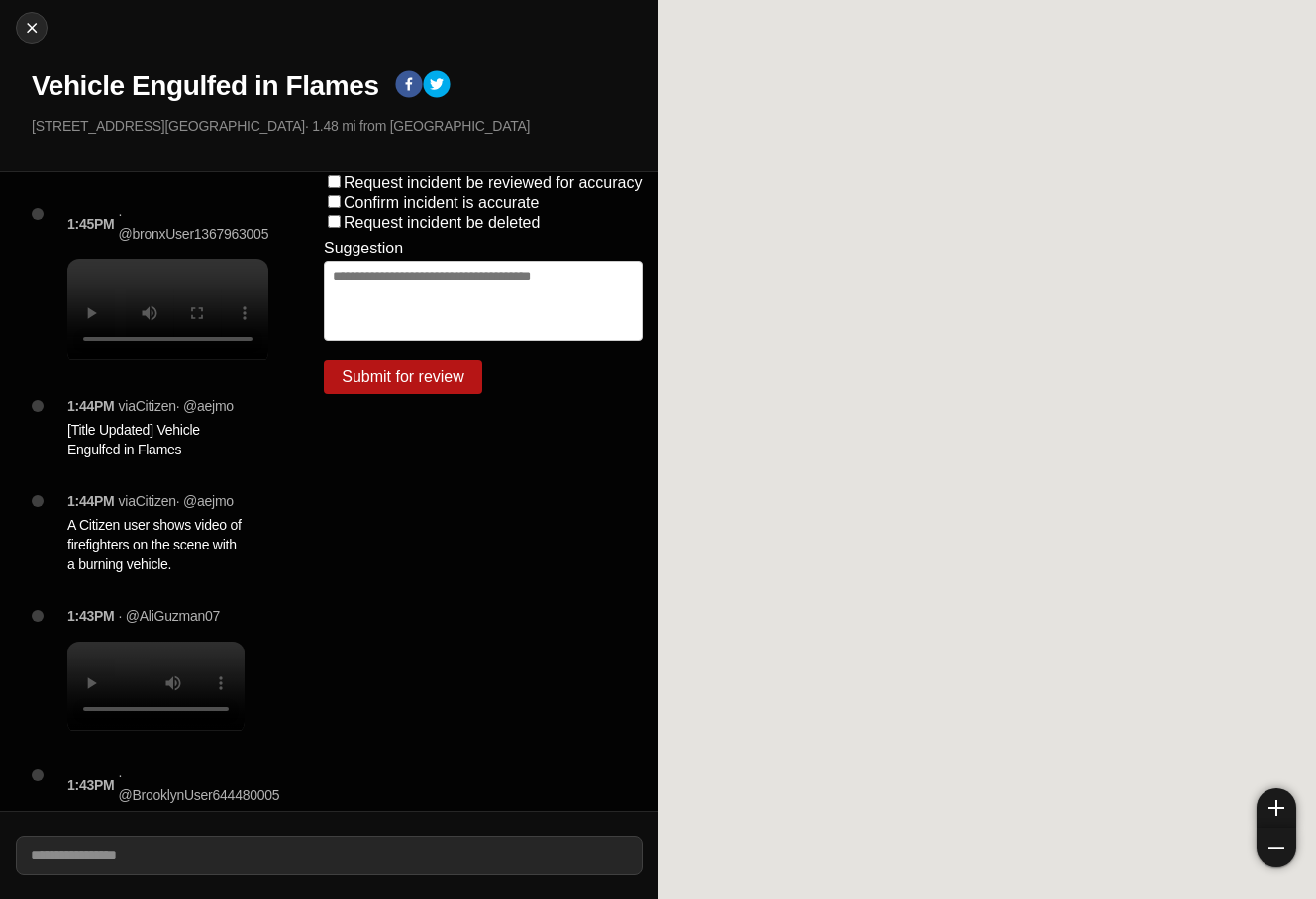 scroll, scrollTop: 0, scrollLeft: 0, axis: both 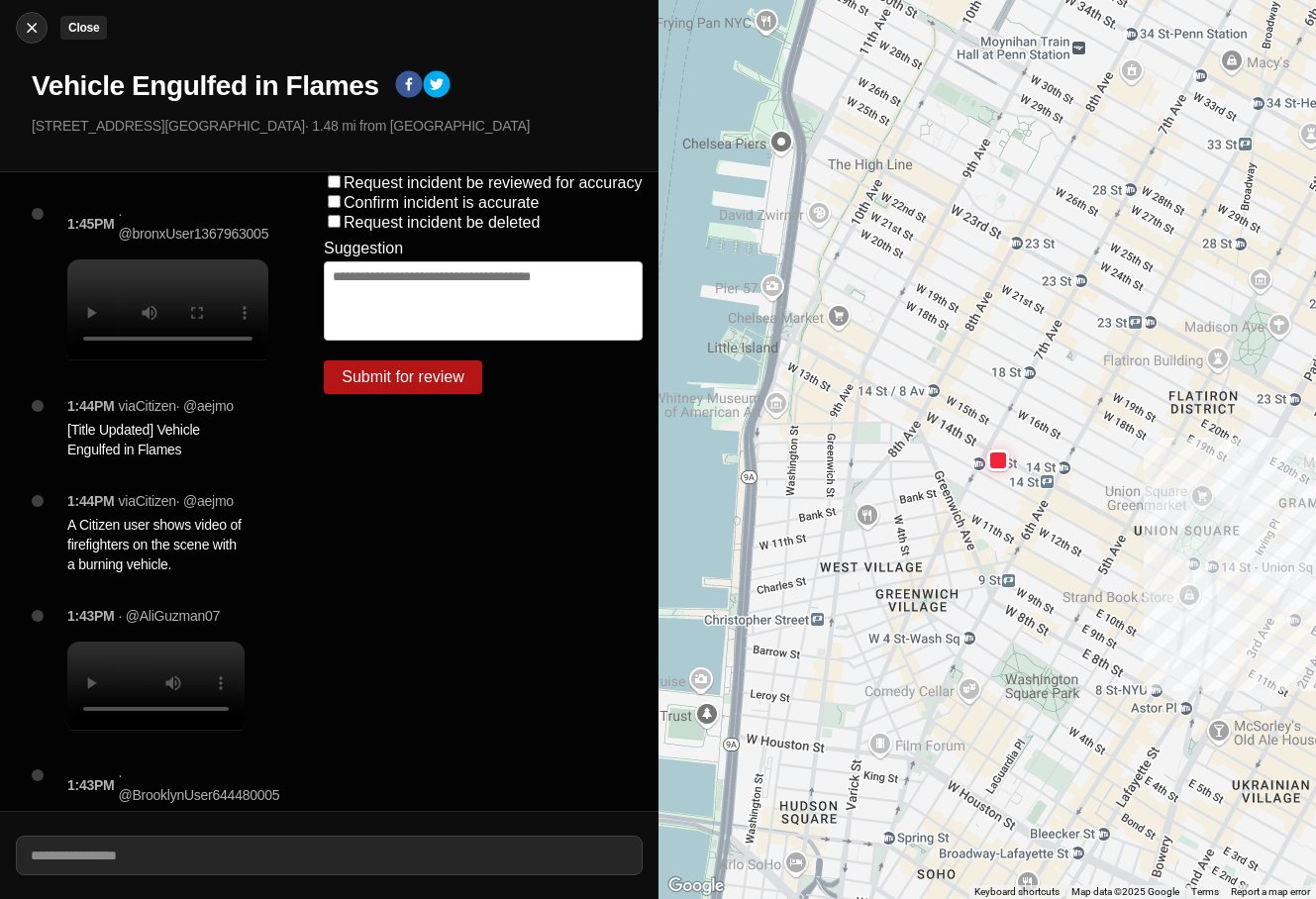 click at bounding box center (32, 28) 